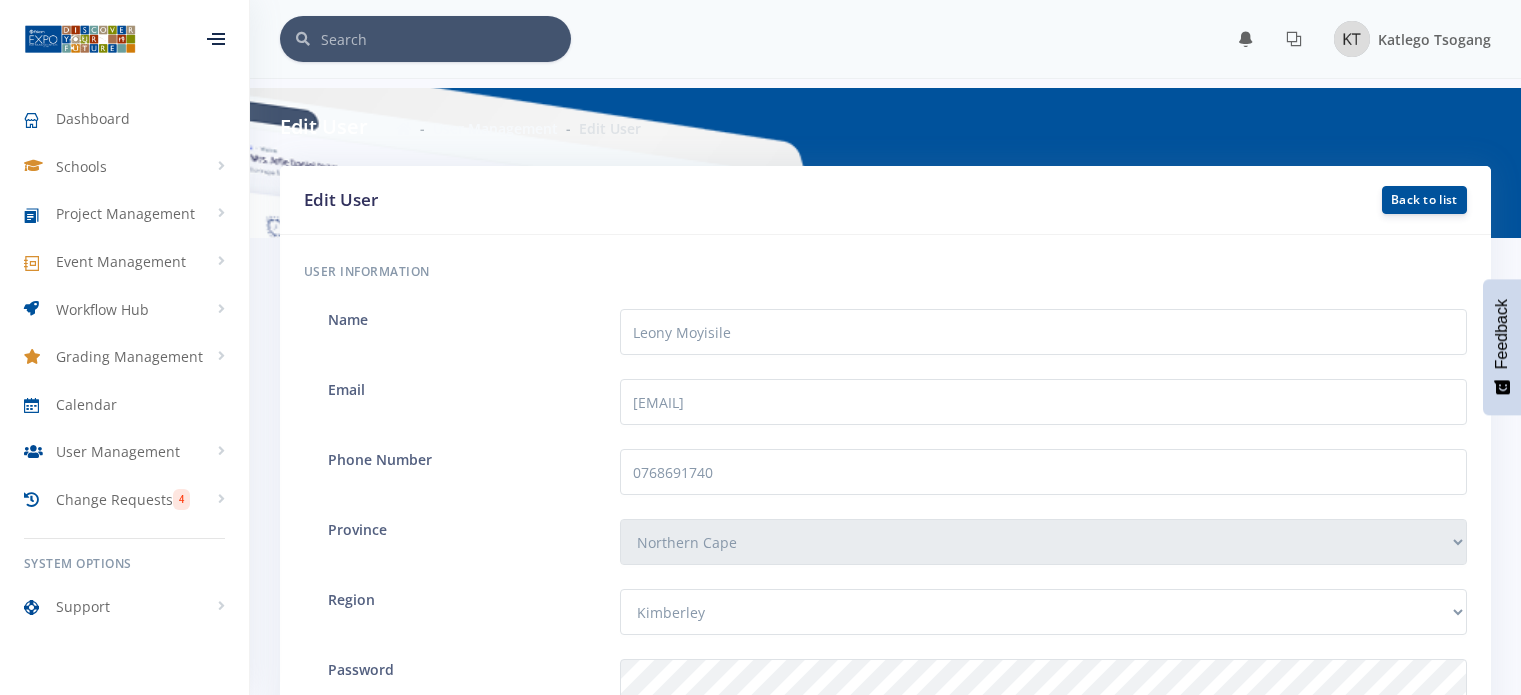 scroll, scrollTop: 0, scrollLeft: 0, axis: both 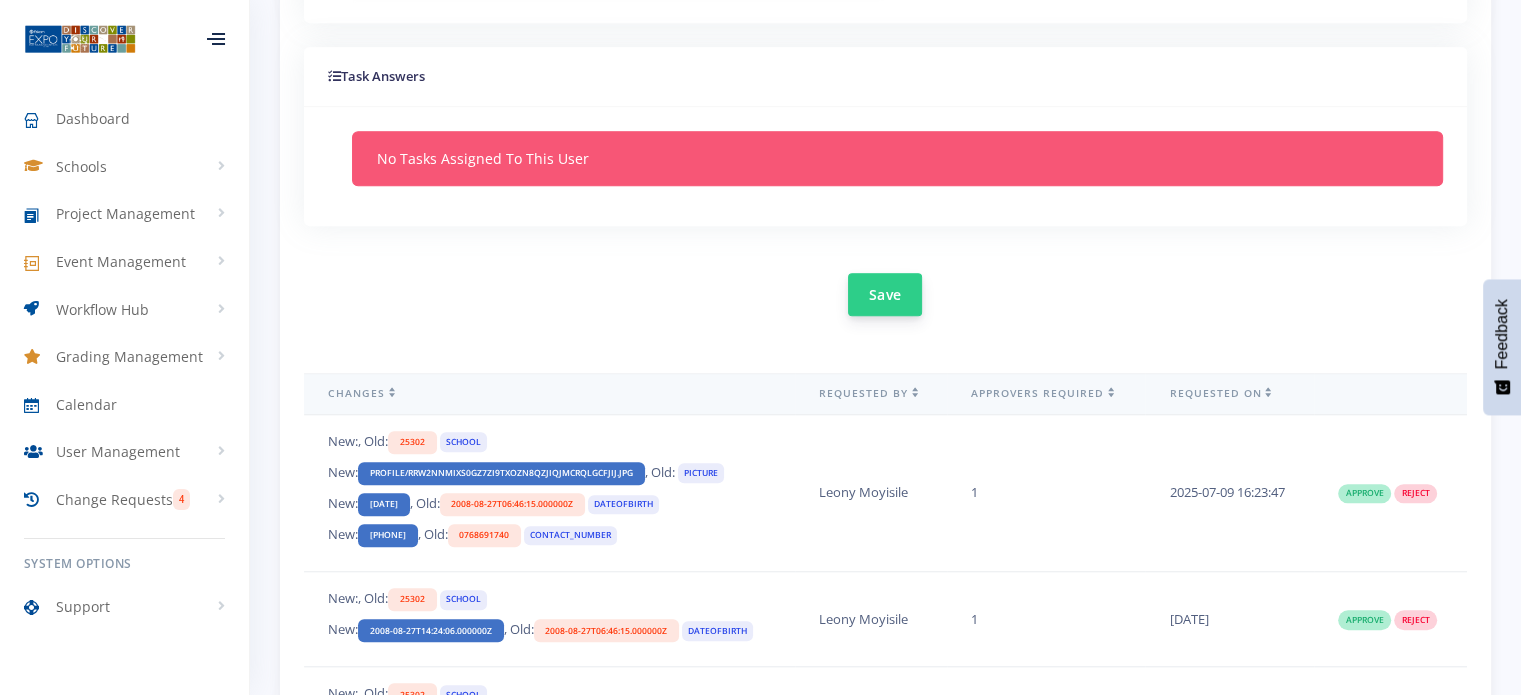 click on "Save" at bounding box center [885, 294] 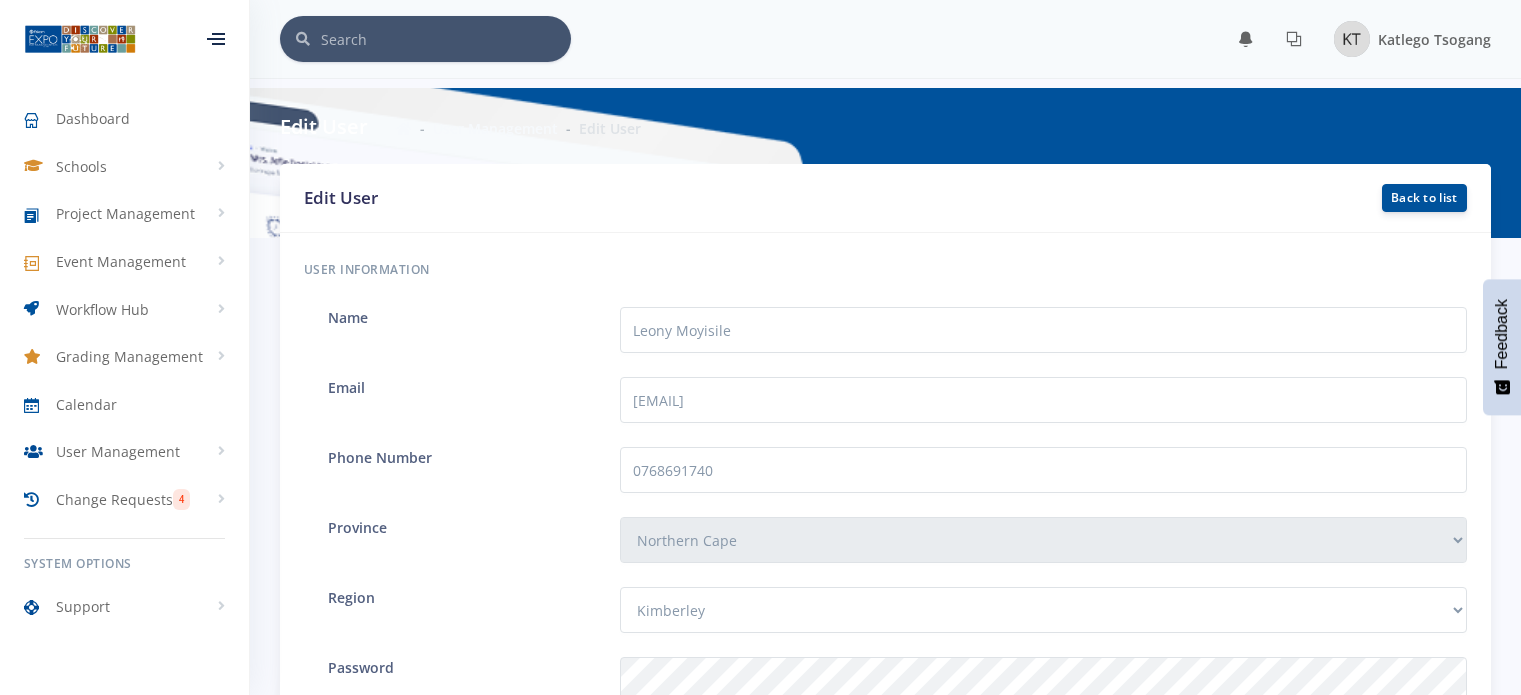 scroll, scrollTop: 0, scrollLeft: 0, axis: both 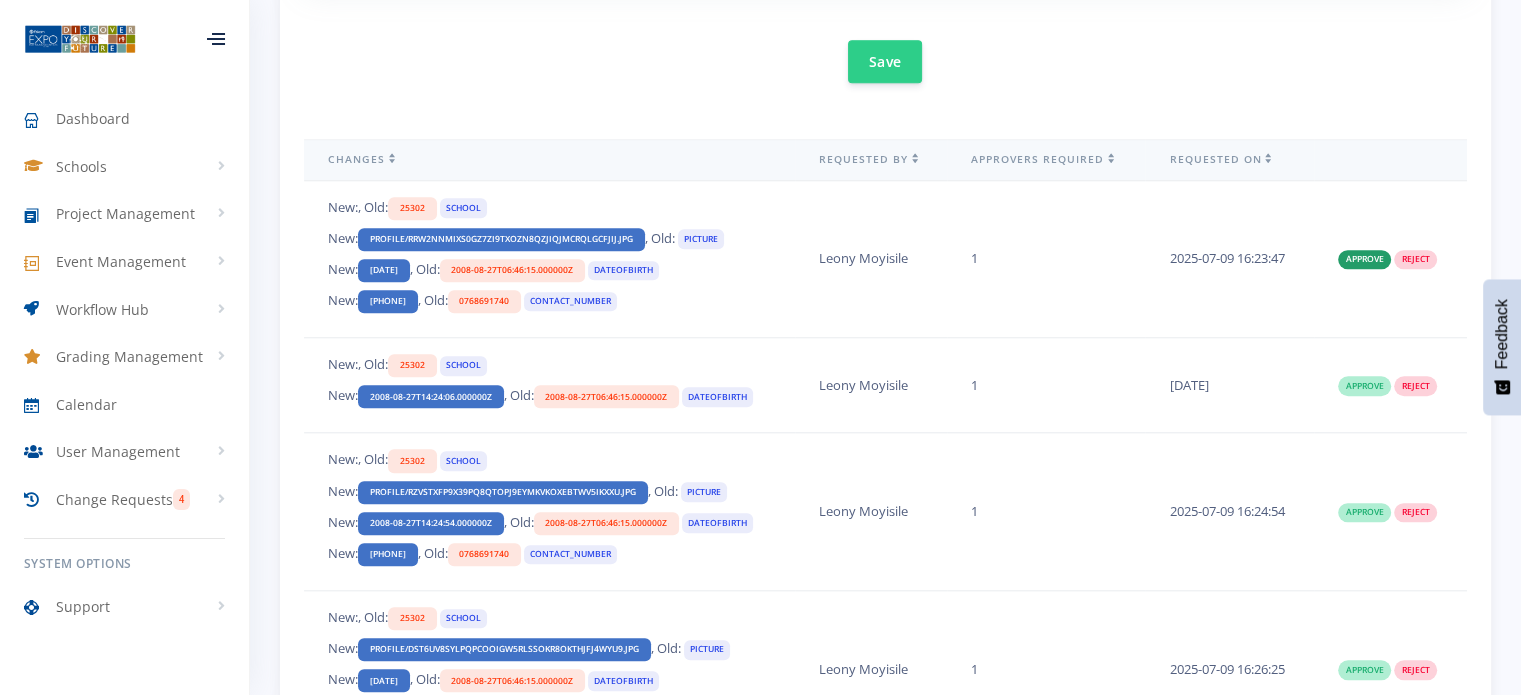 click on "Approve" at bounding box center [1364, 260] 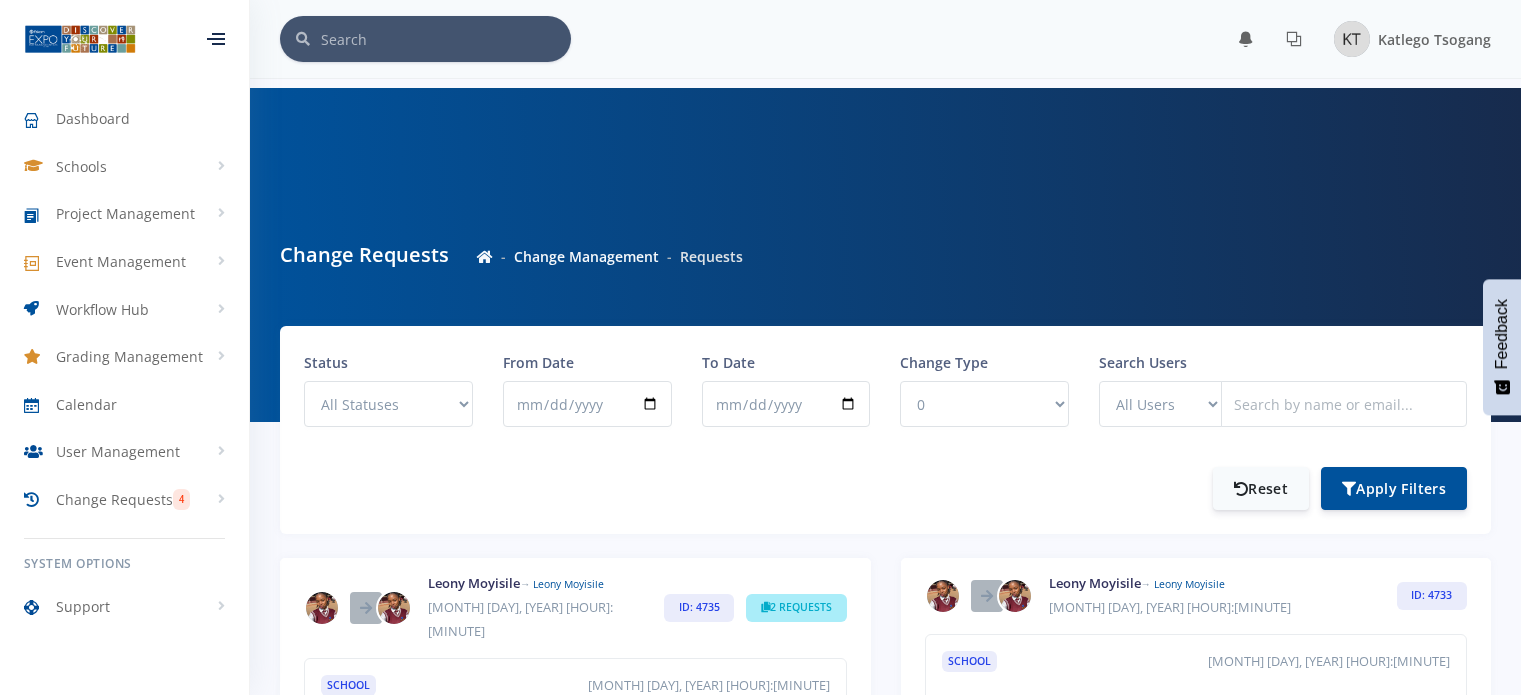 scroll, scrollTop: 0, scrollLeft: 0, axis: both 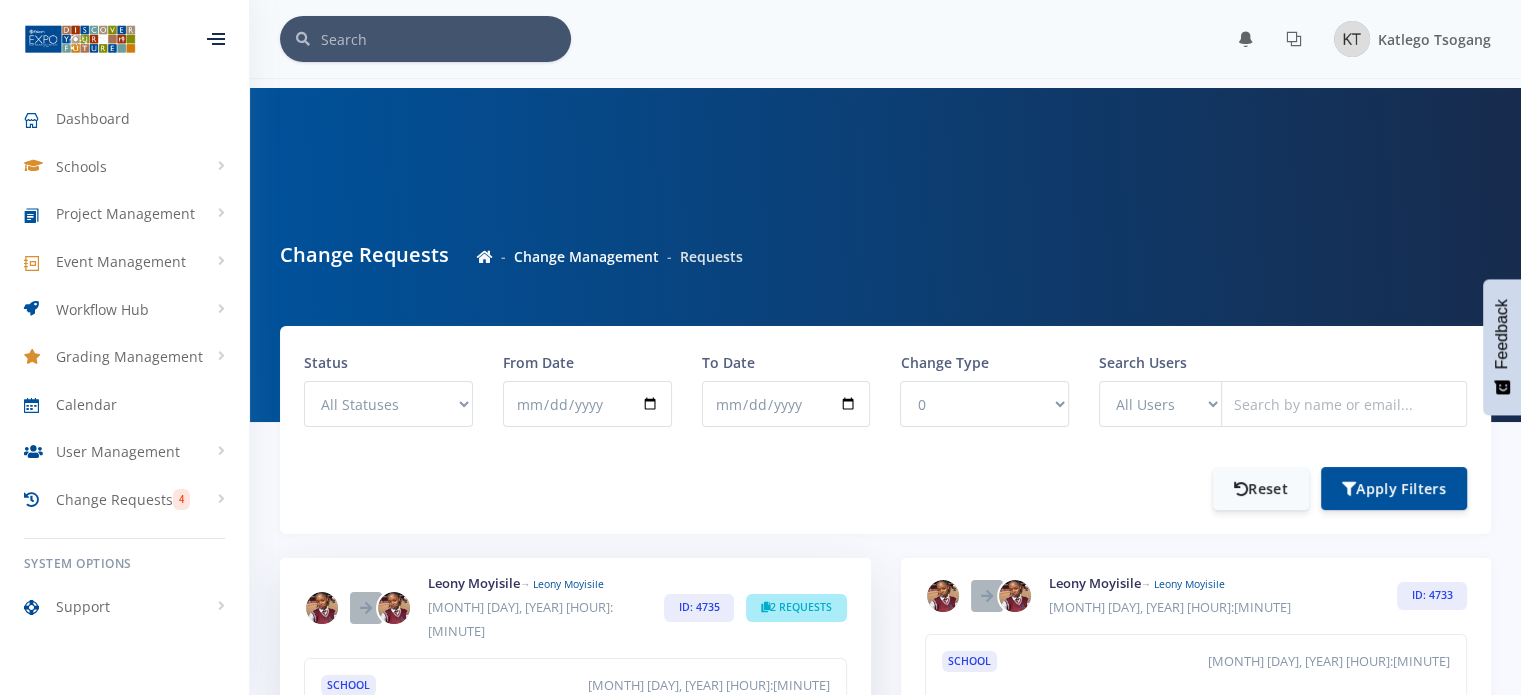 click on "2 requests" at bounding box center (796, 608) 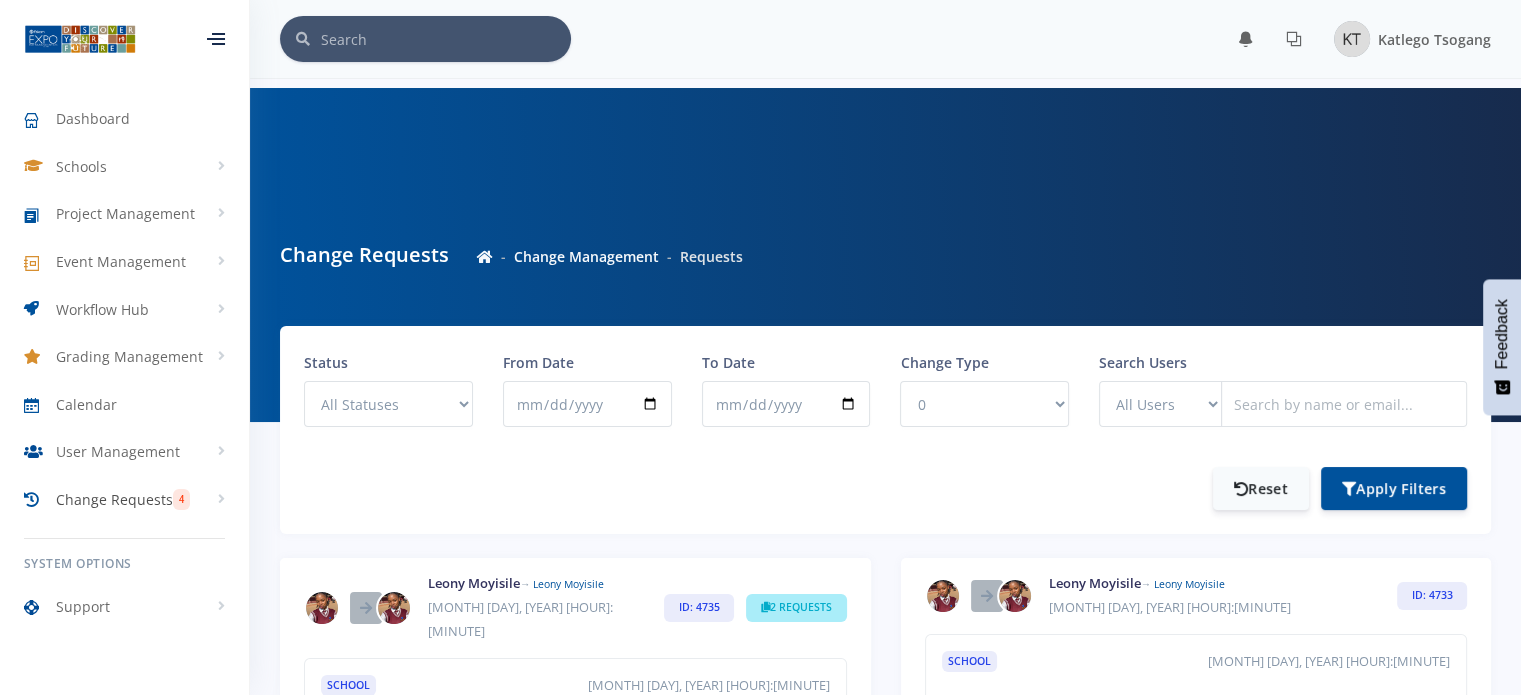 click on "Change Requests" at bounding box center [114, 499] 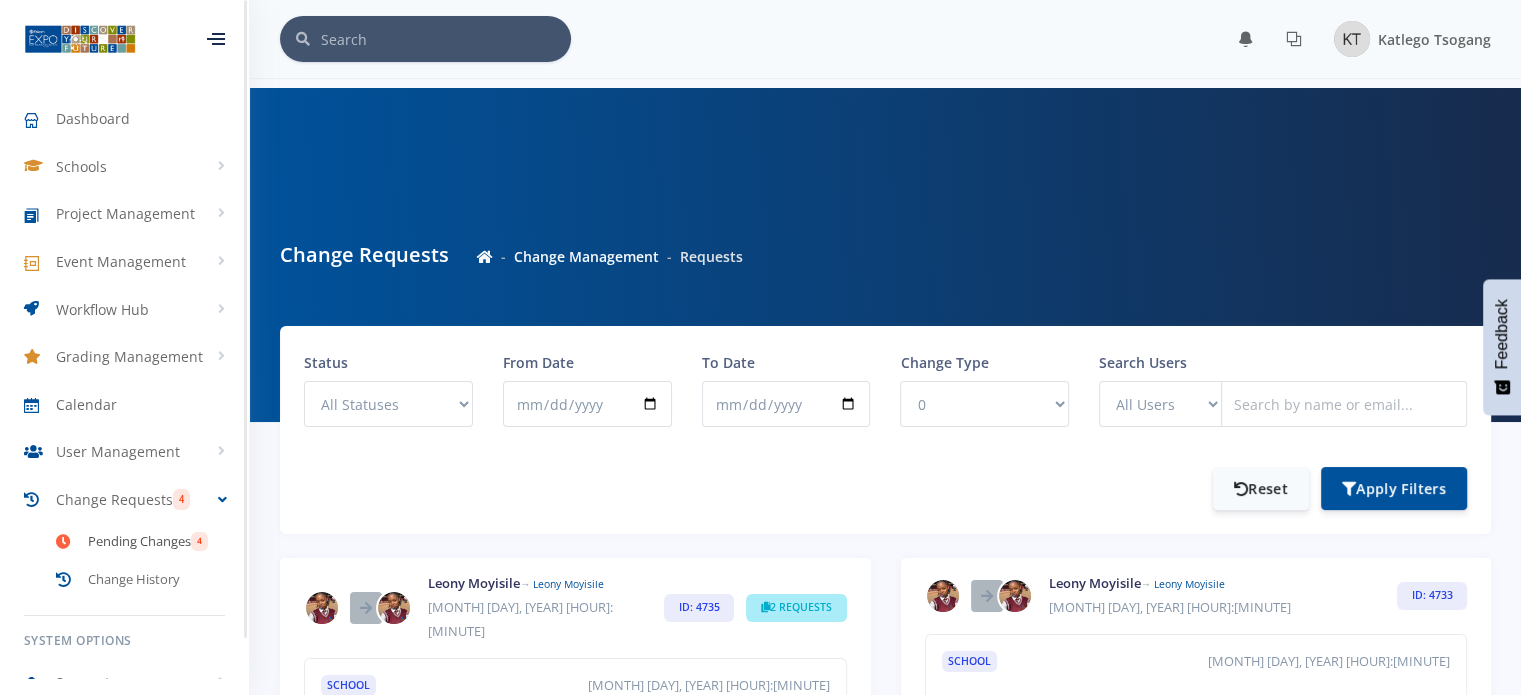click on "Pending Changes" at bounding box center (139, 542) 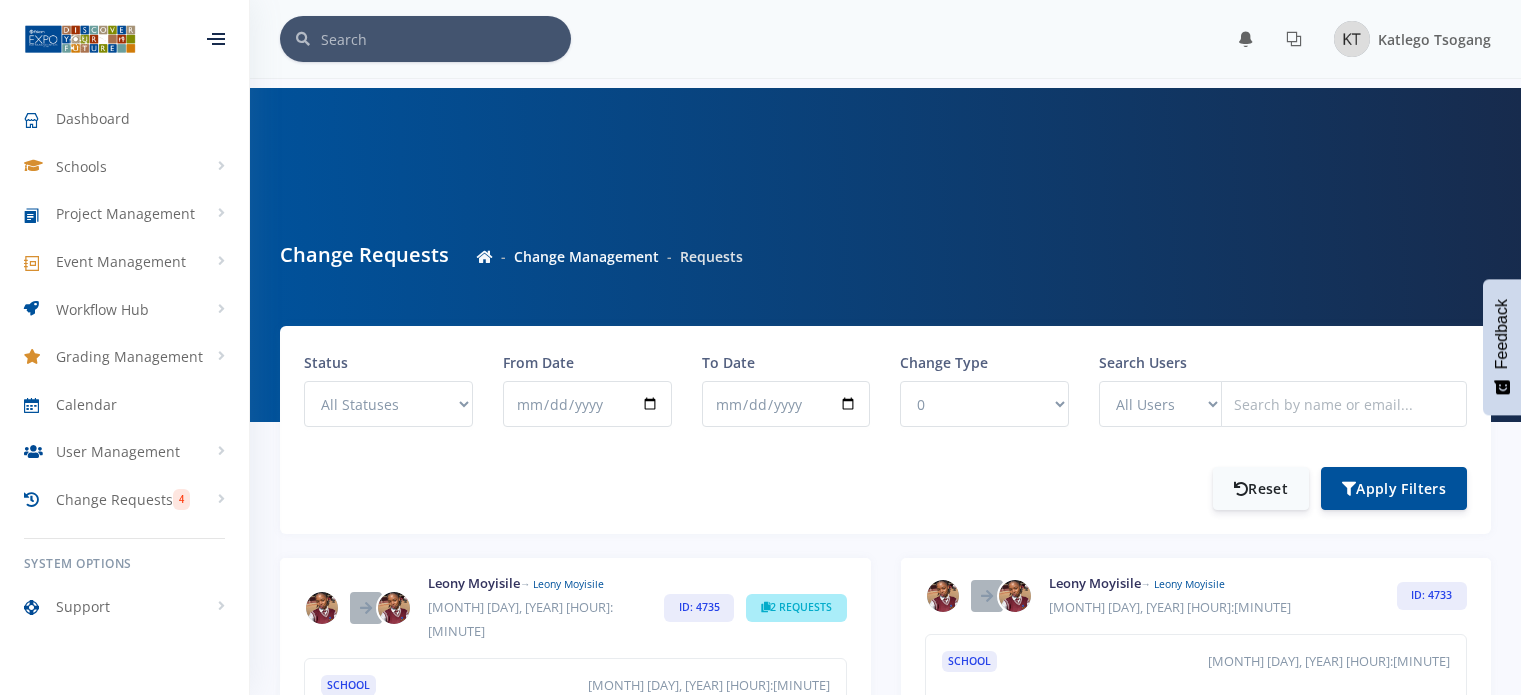scroll, scrollTop: 0, scrollLeft: 0, axis: both 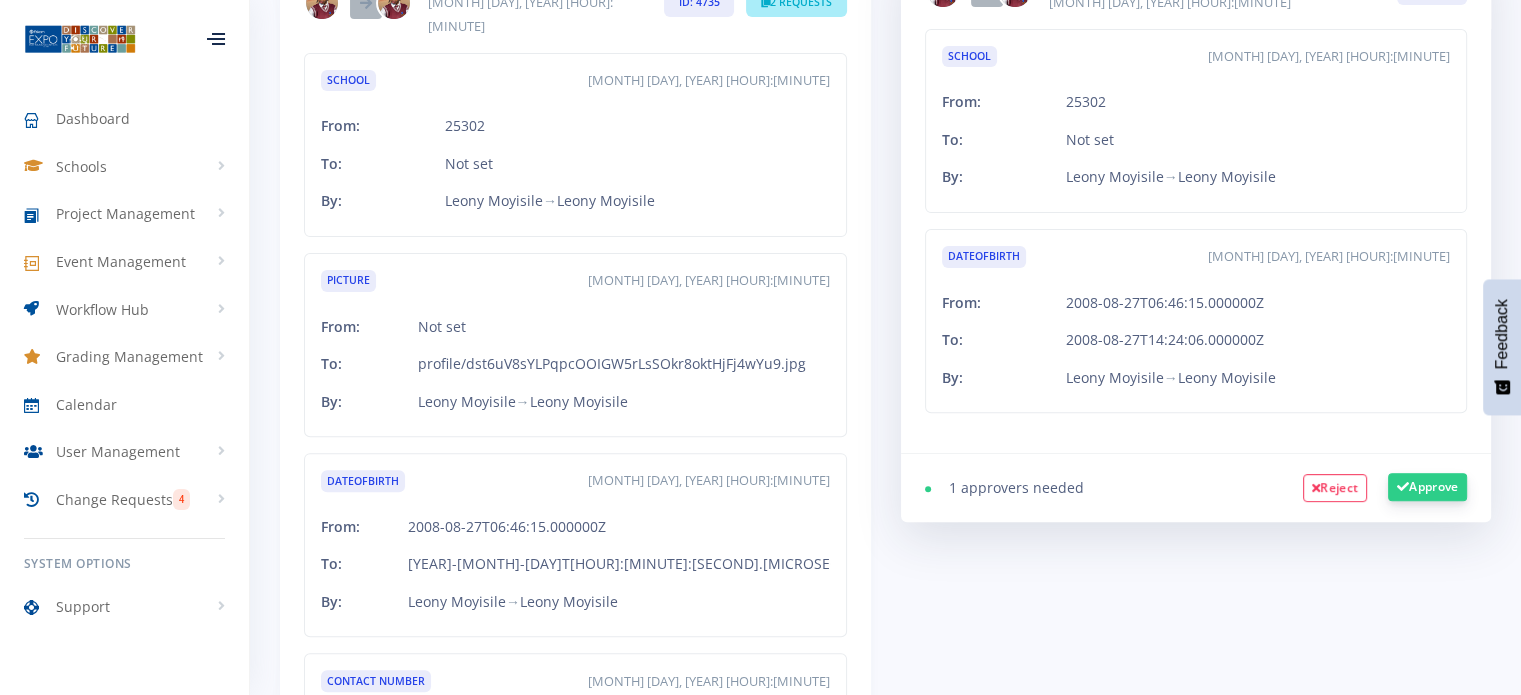 click on "Approve" at bounding box center (806, 913) 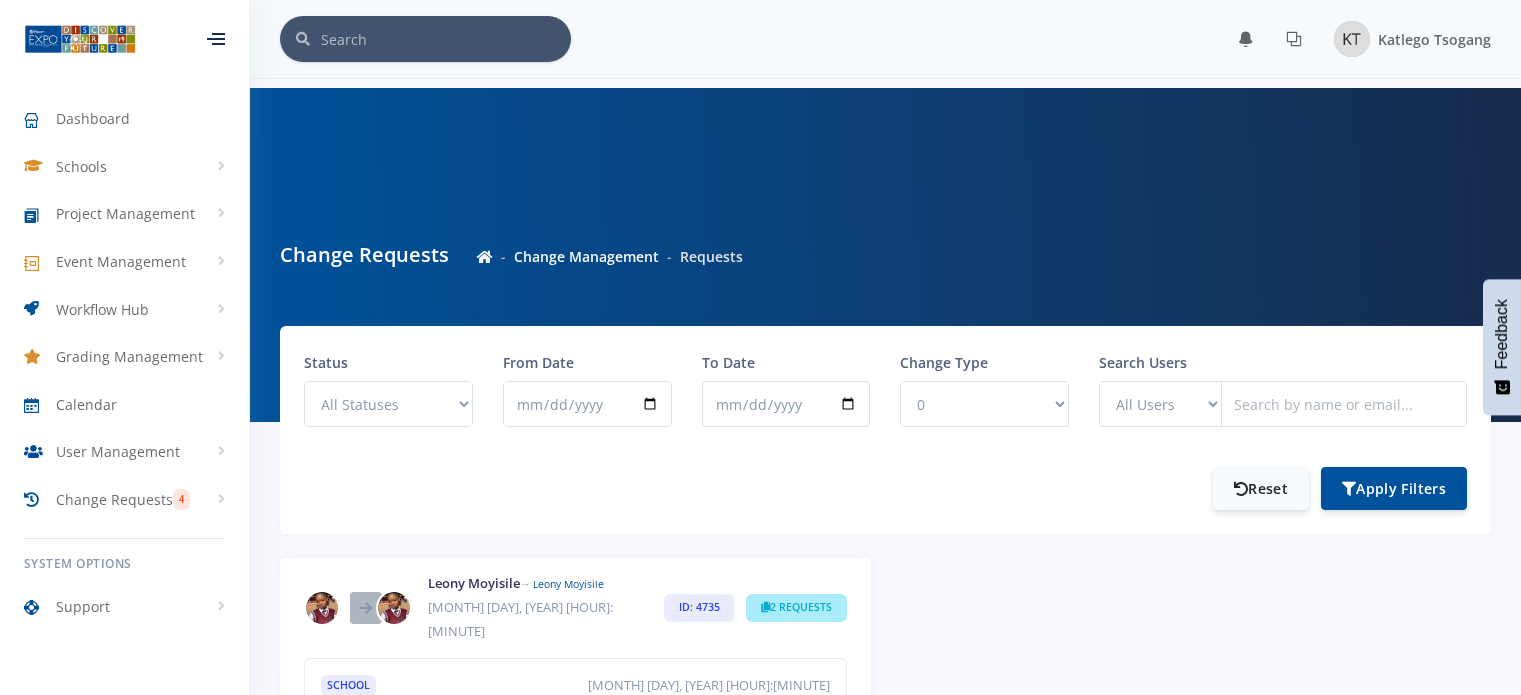 scroll, scrollTop: 0, scrollLeft: 0, axis: both 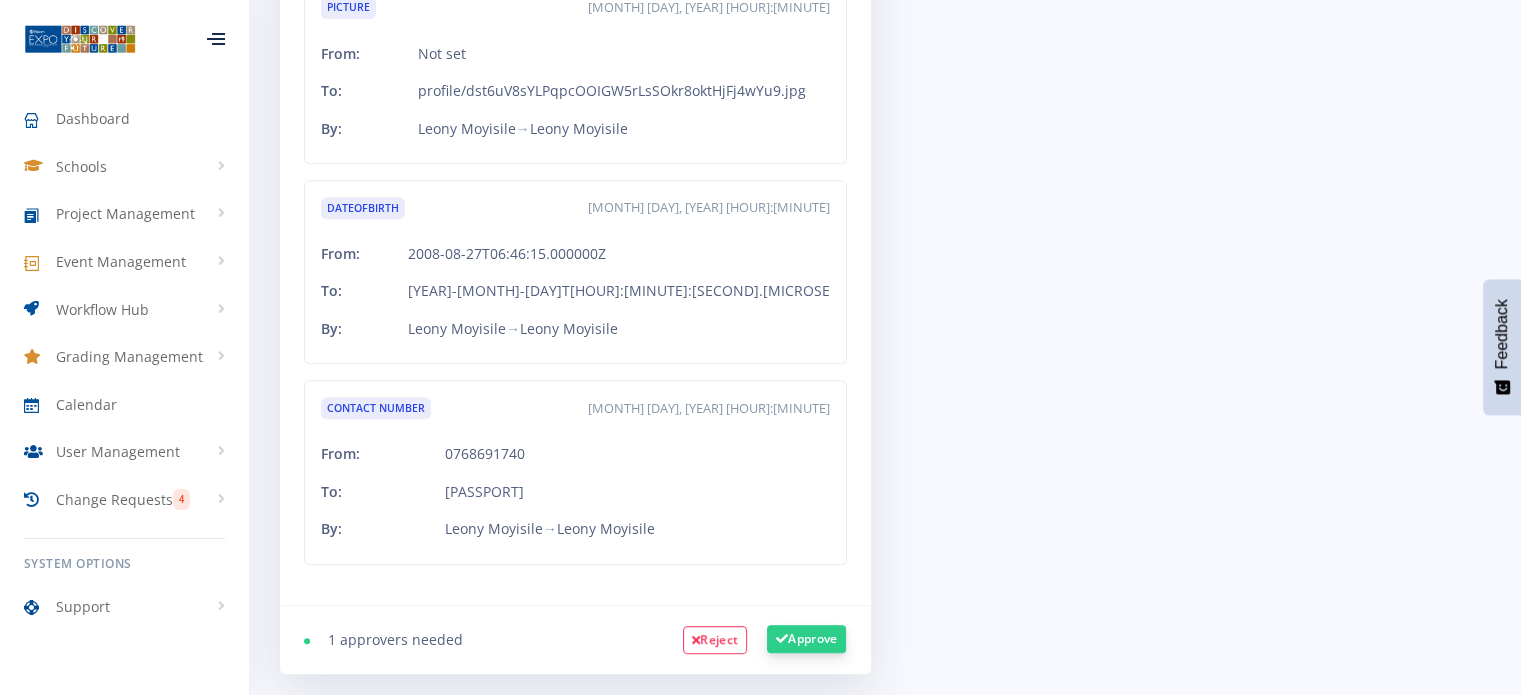 click on "Approve" at bounding box center [806, 639] 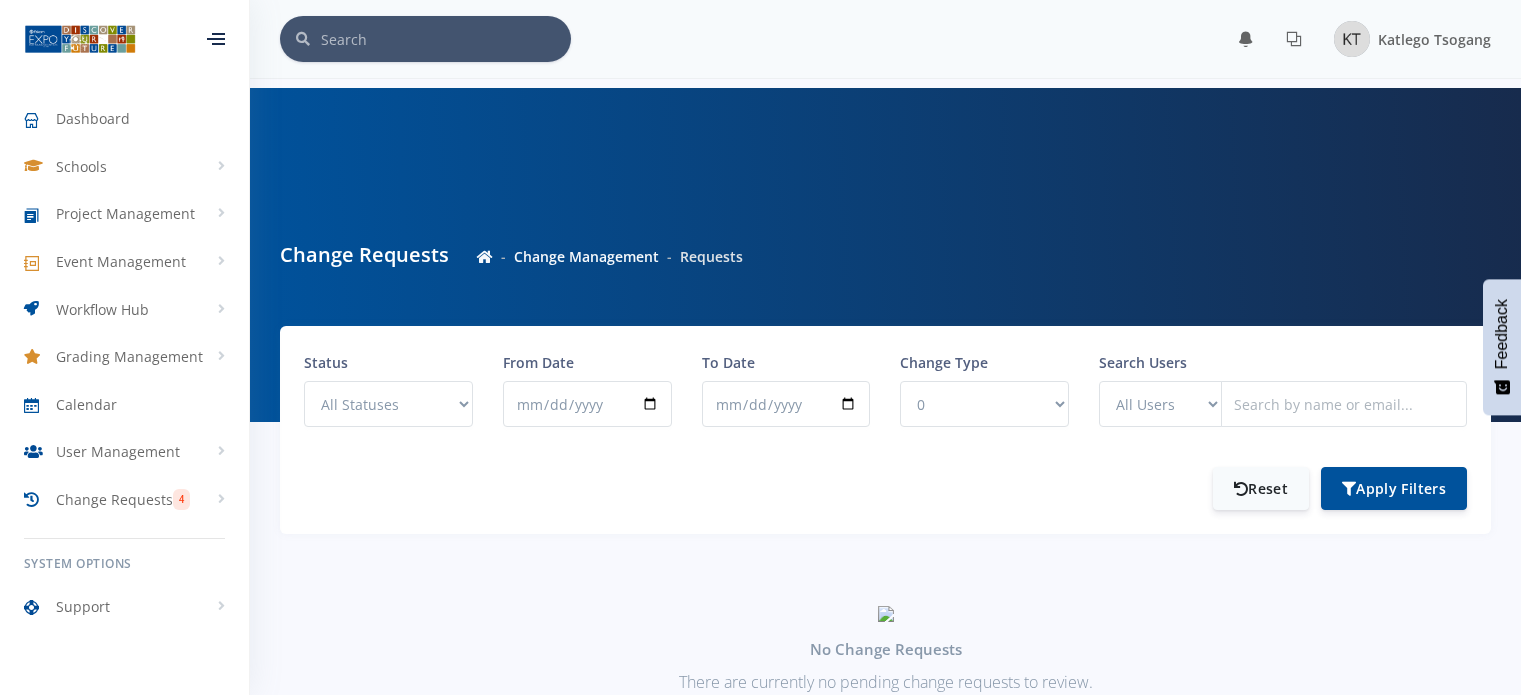 scroll, scrollTop: 0, scrollLeft: 0, axis: both 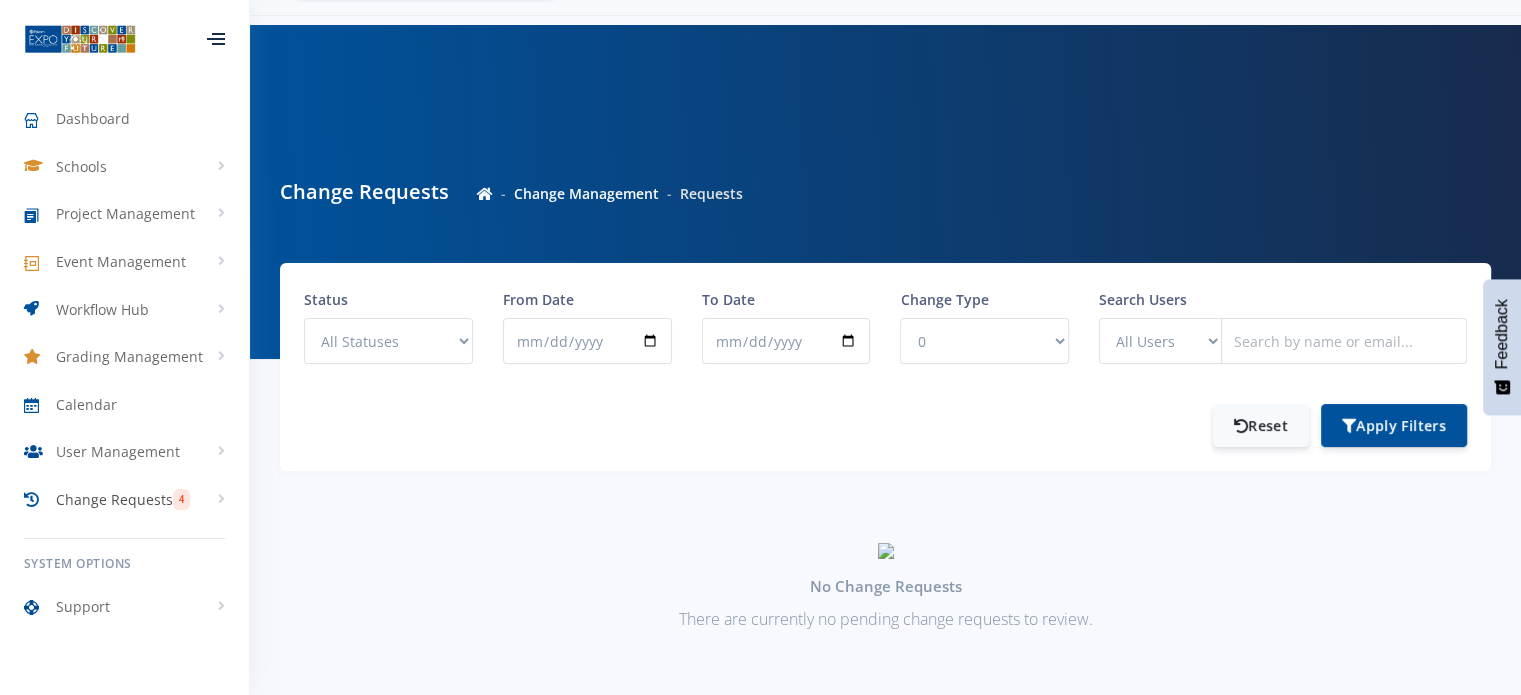 click on "Change Requests
4" at bounding box center (124, 500) 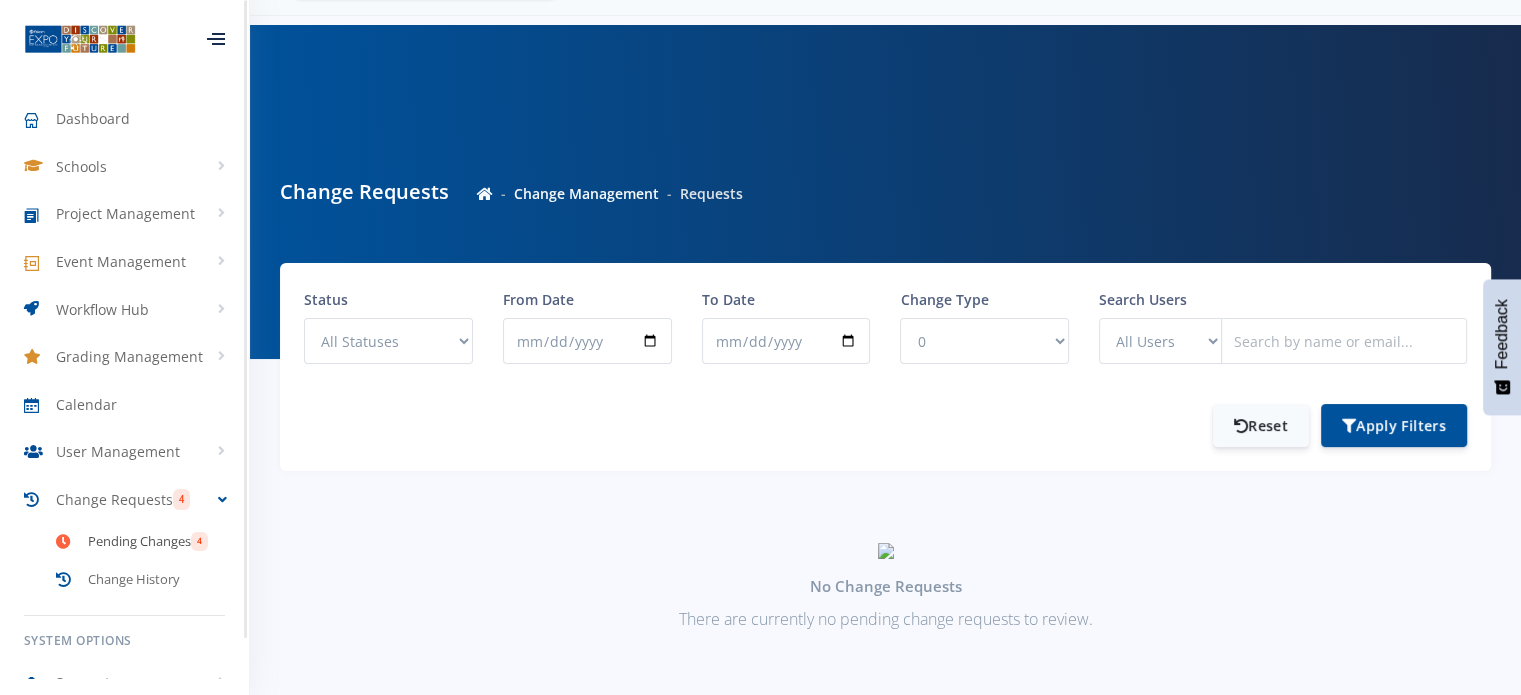click on "Pending Changes" at bounding box center (139, 542) 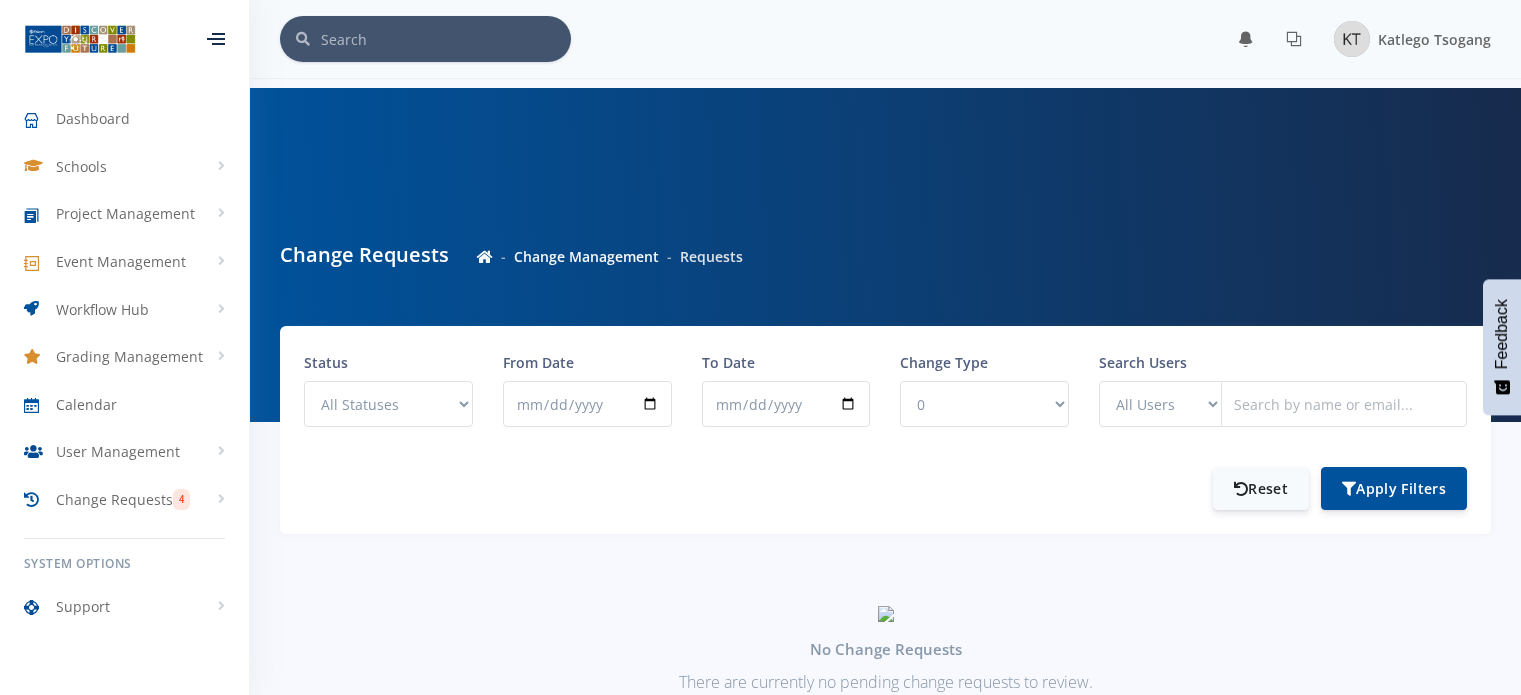 scroll, scrollTop: 0, scrollLeft: 0, axis: both 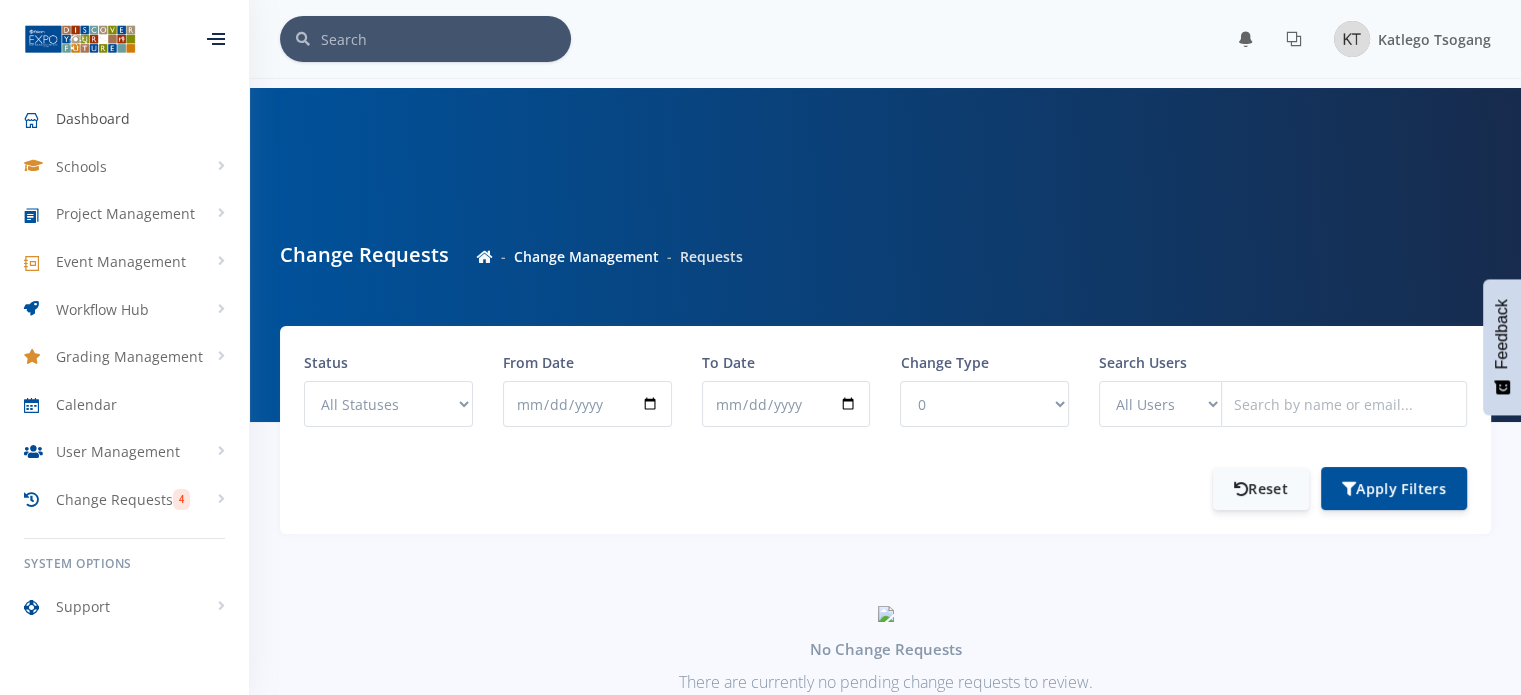 click on "Dashboard" at bounding box center (93, 118) 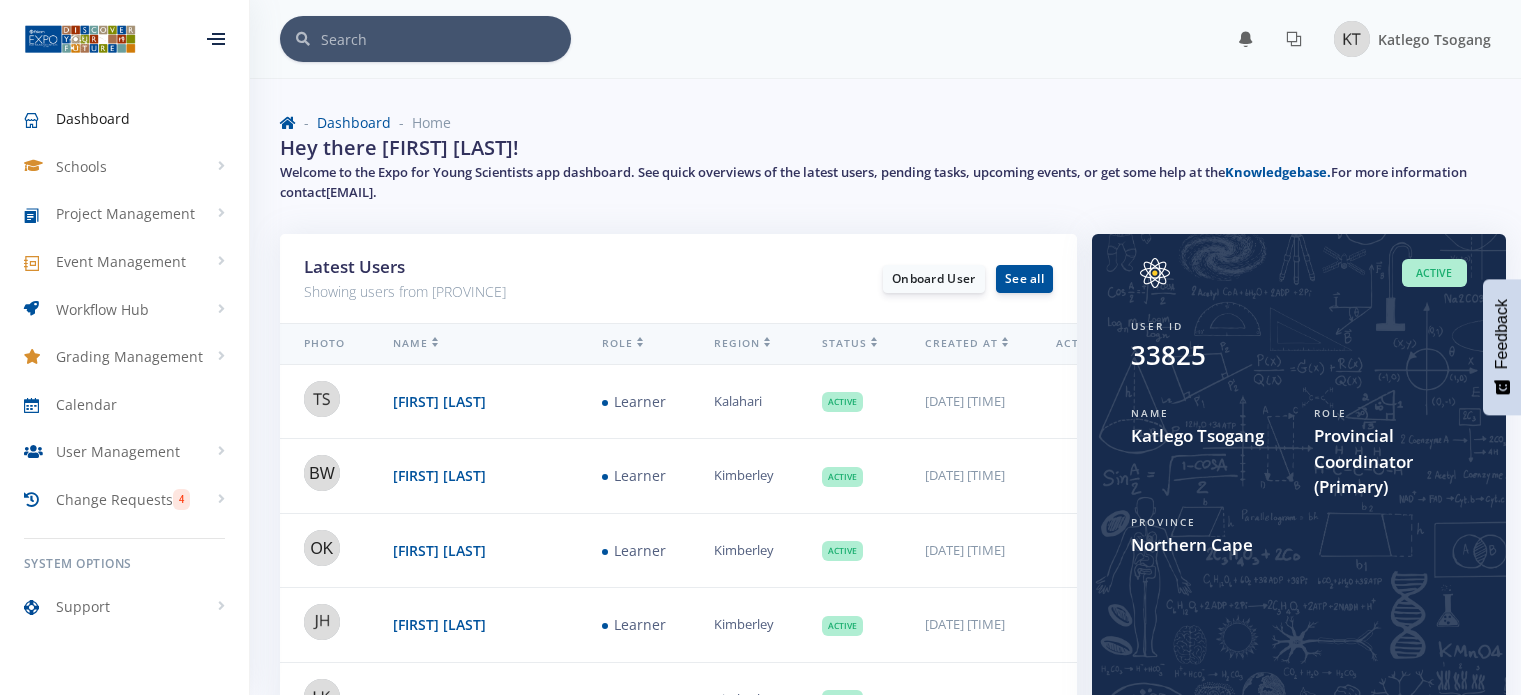 scroll, scrollTop: 0, scrollLeft: 0, axis: both 